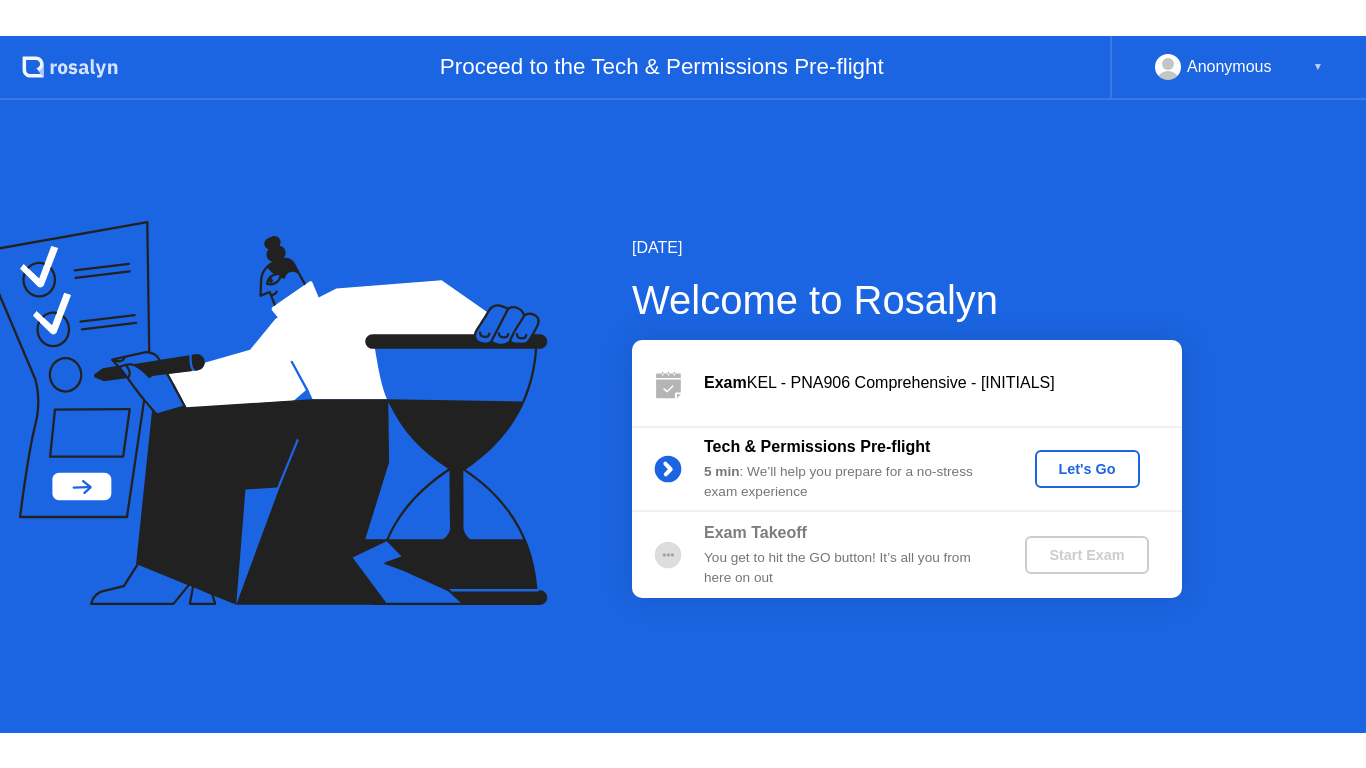 scroll, scrollTop: 0, scrollLeft: 0, axis: both 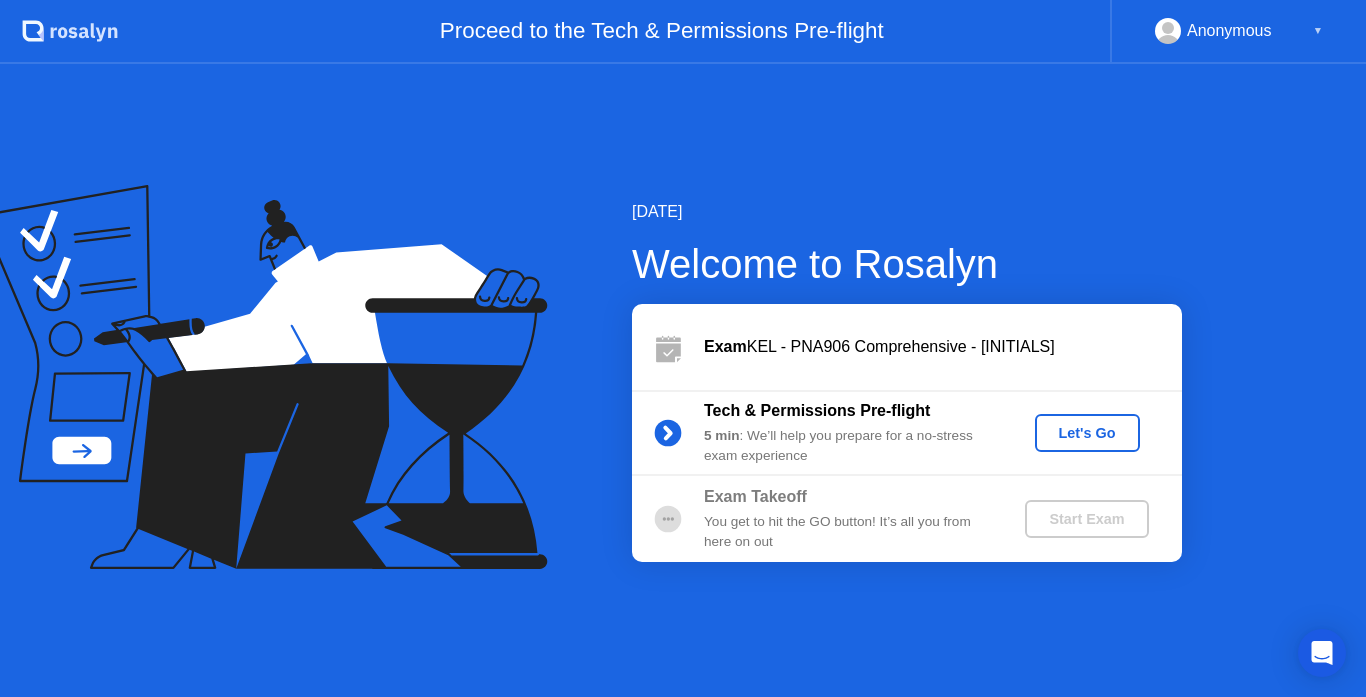 click on "Let's Go" 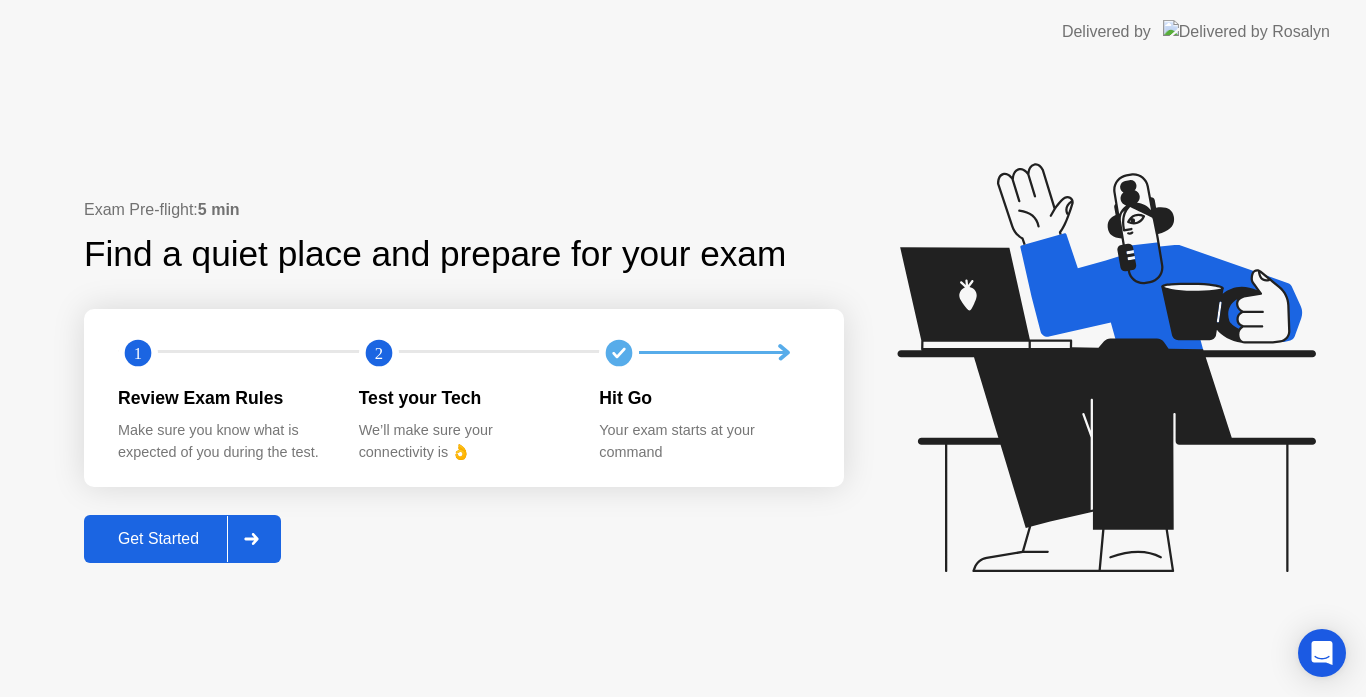 click on "Get Started" 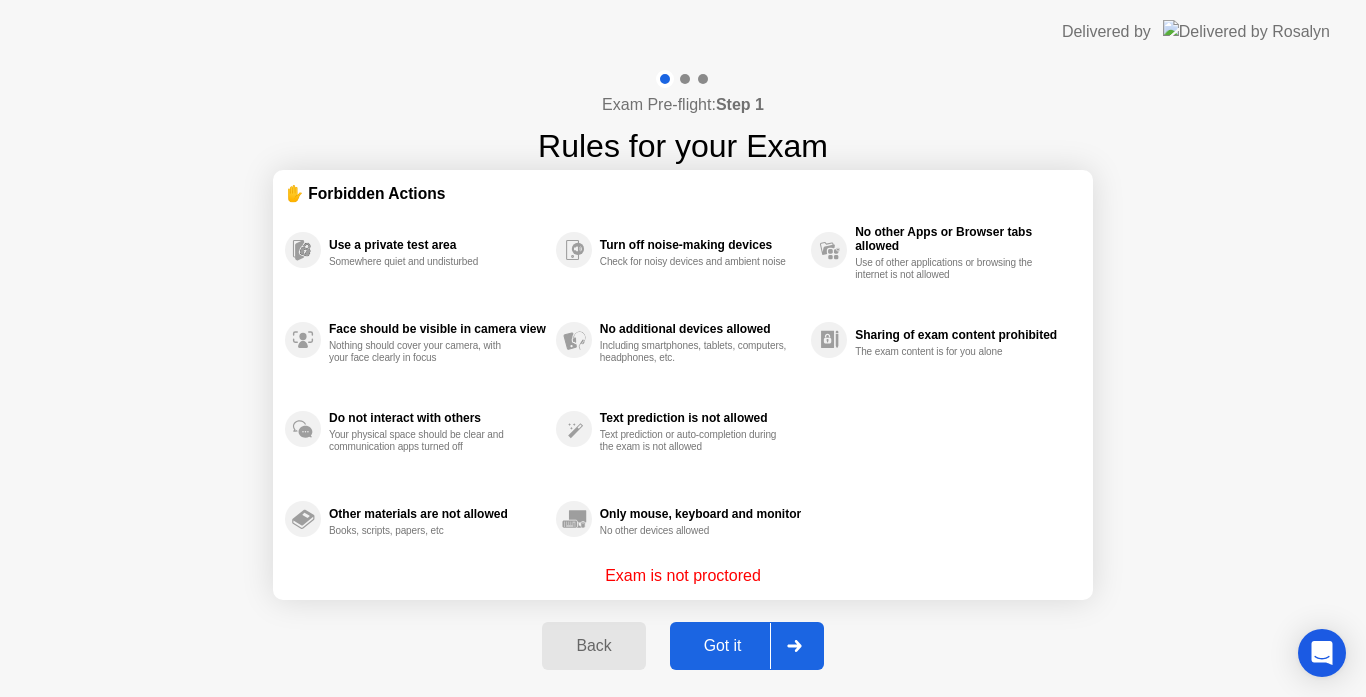 click on "Got it" 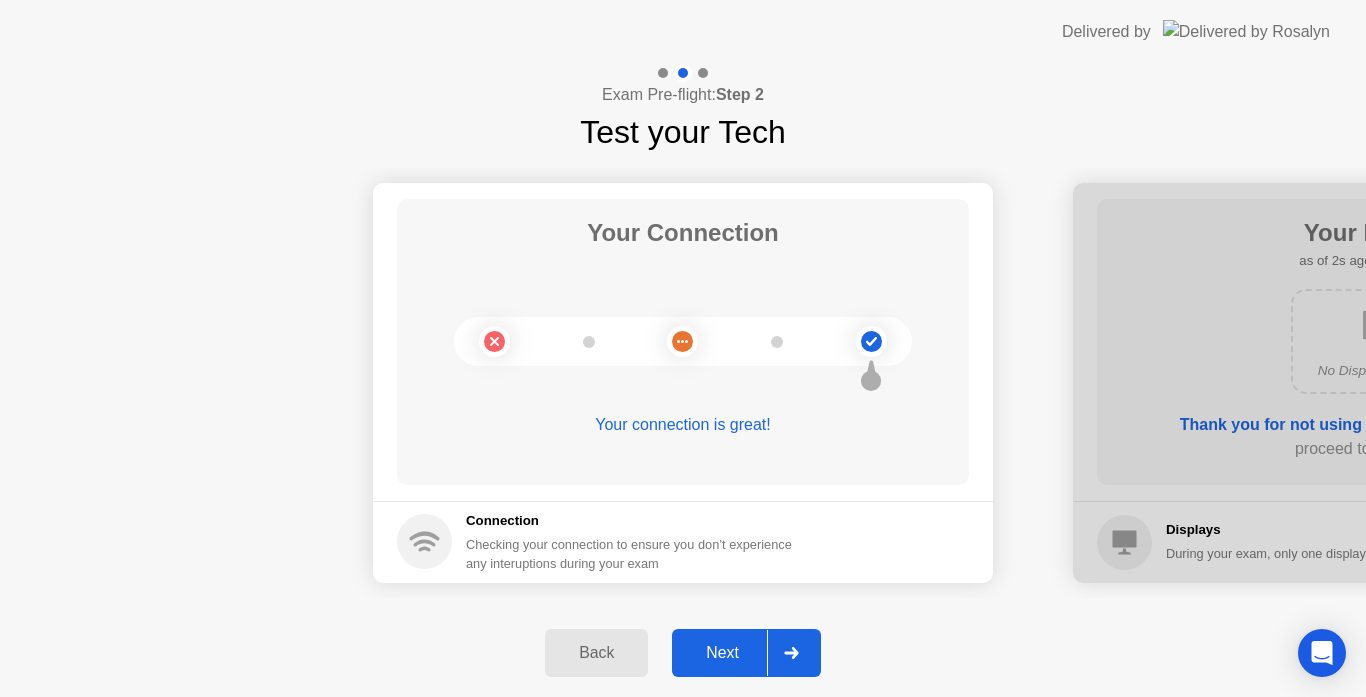 click on "Next" 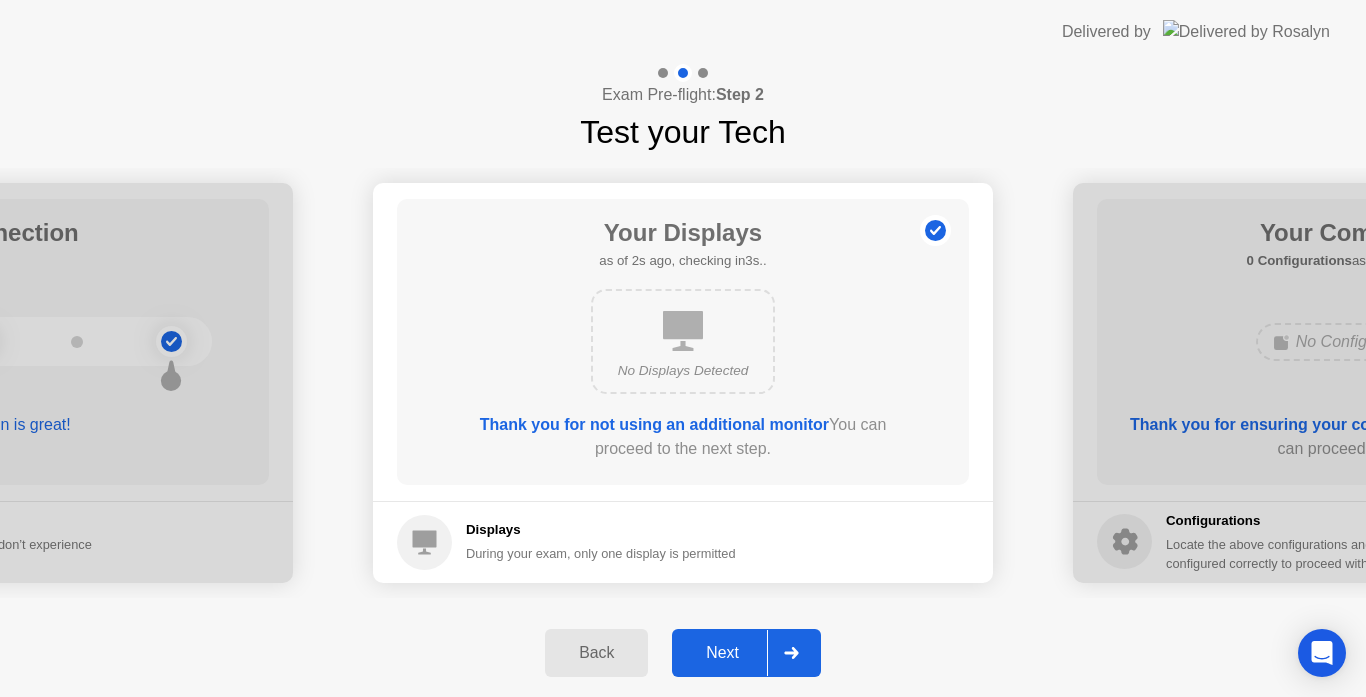 click on "Next" 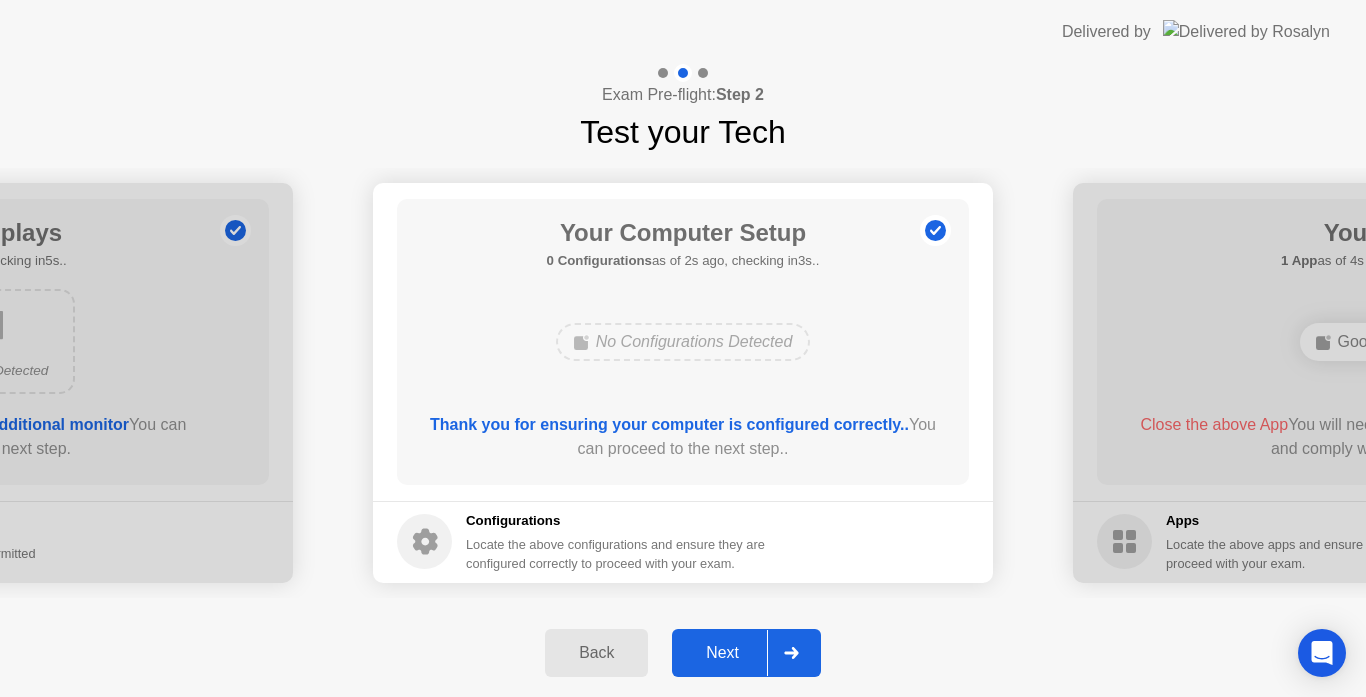 click on "Next" 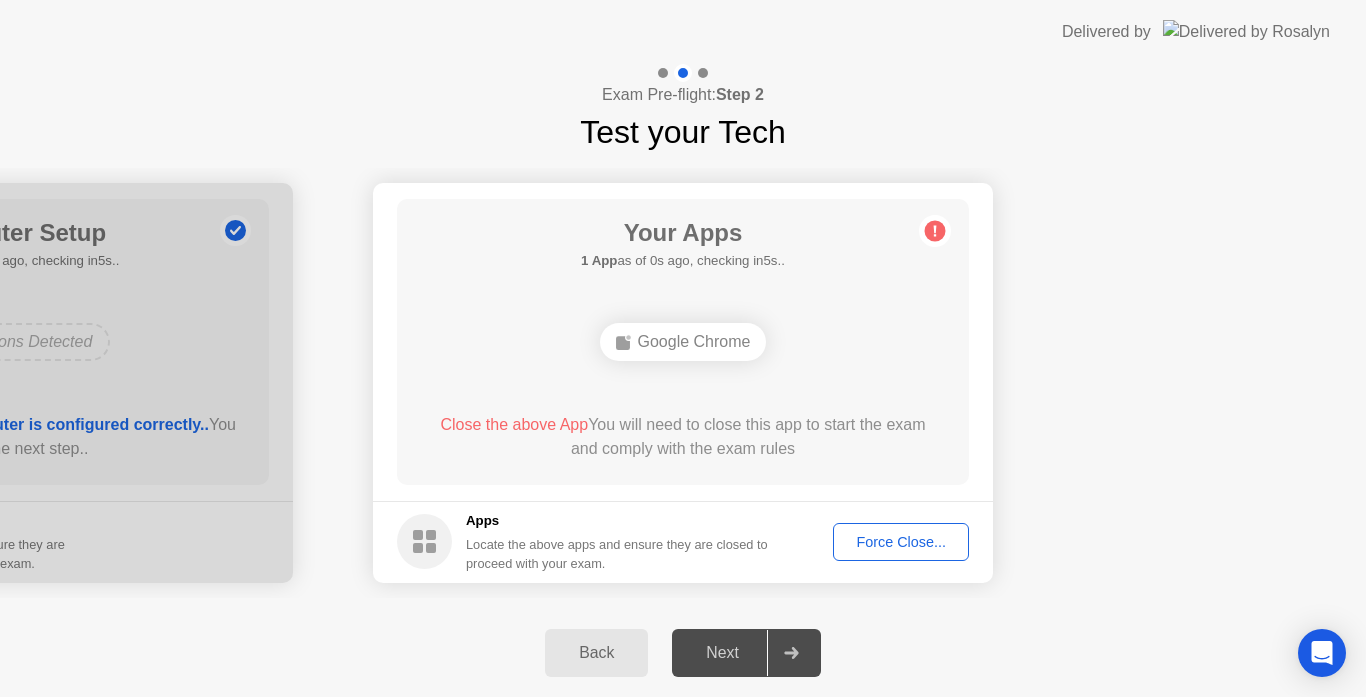 click on "Close the above App" 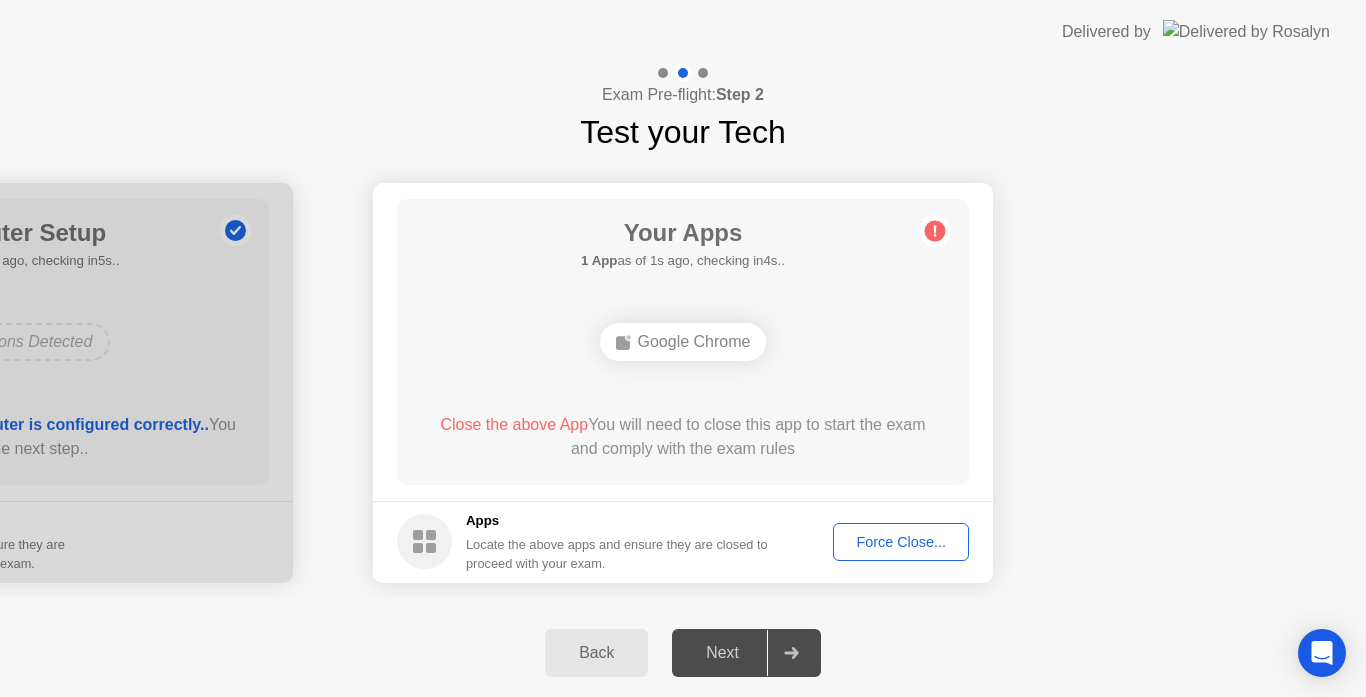 click on "Google Chrome" 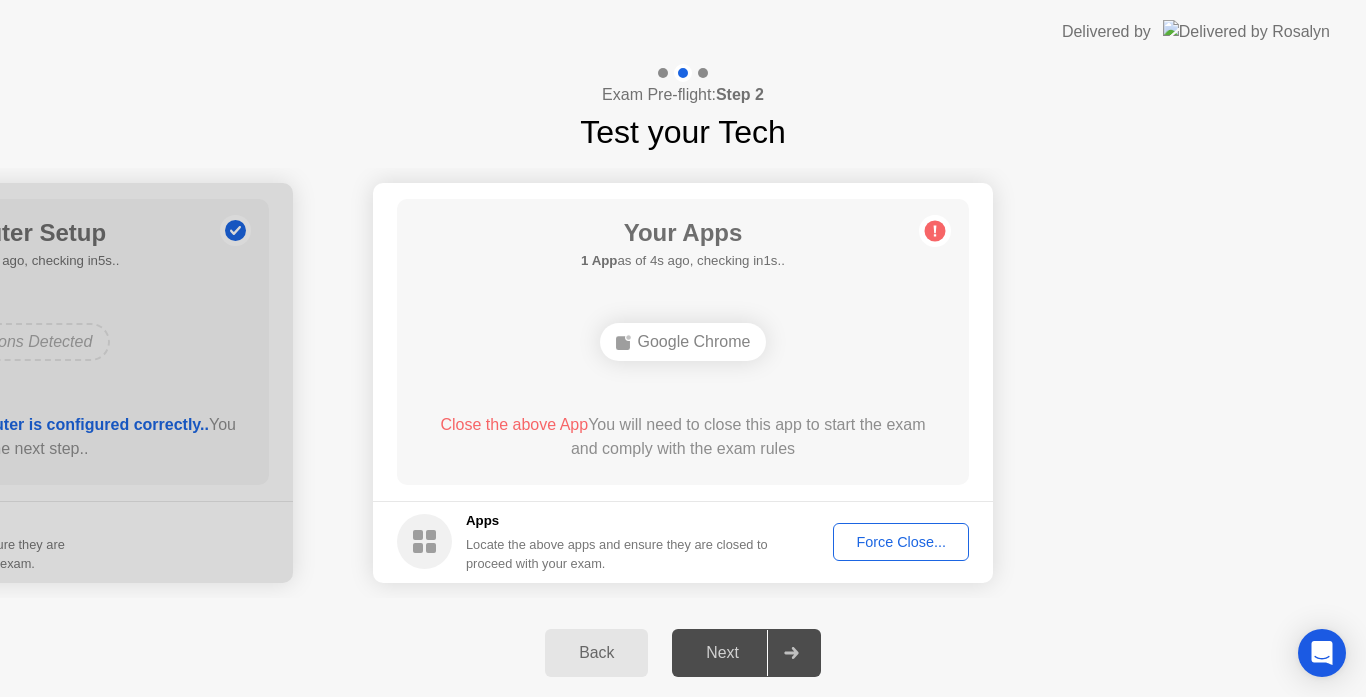 click on "Close the above App" 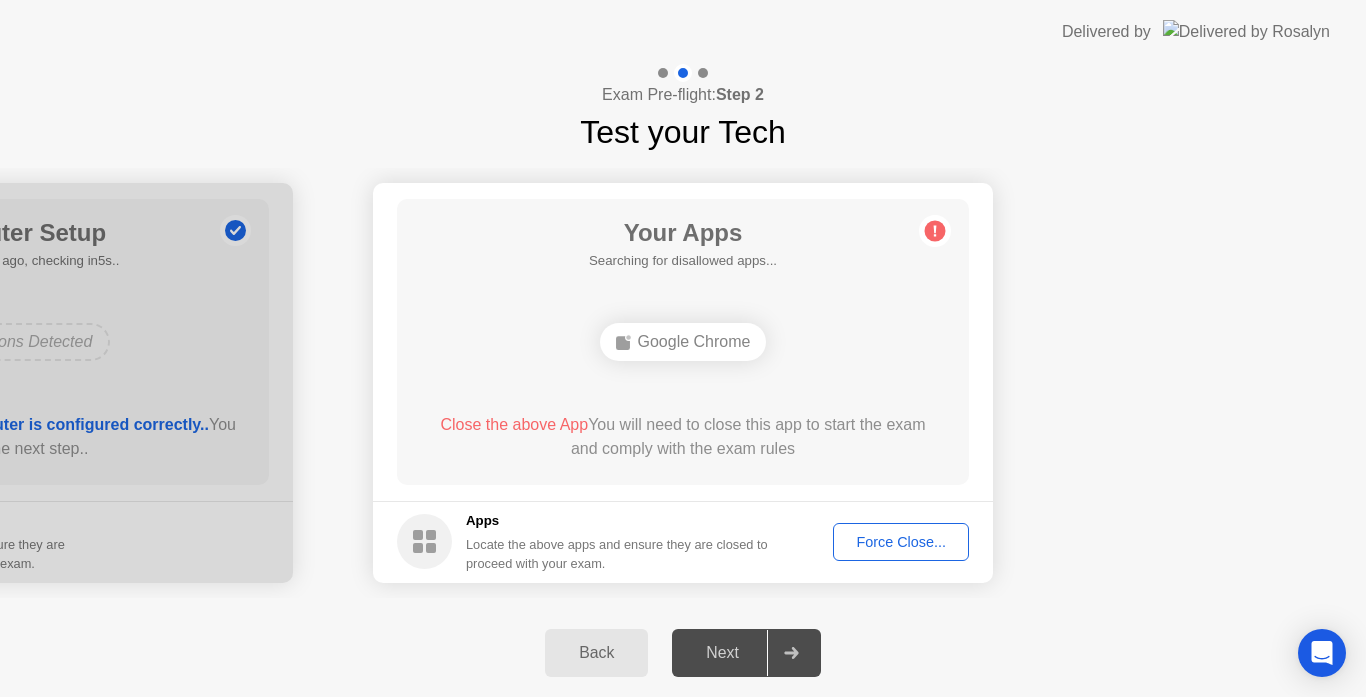 click on "Force Close..." 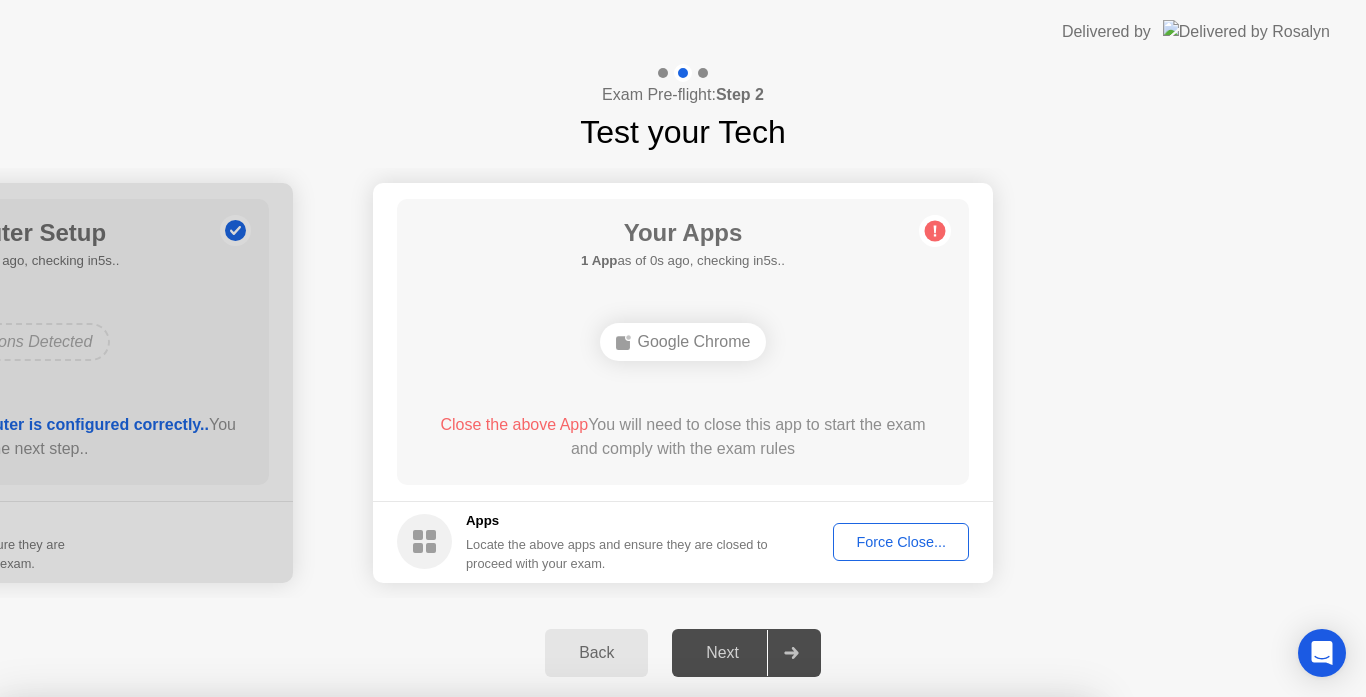 click on "Confirm" at bounding box center (613, 973) 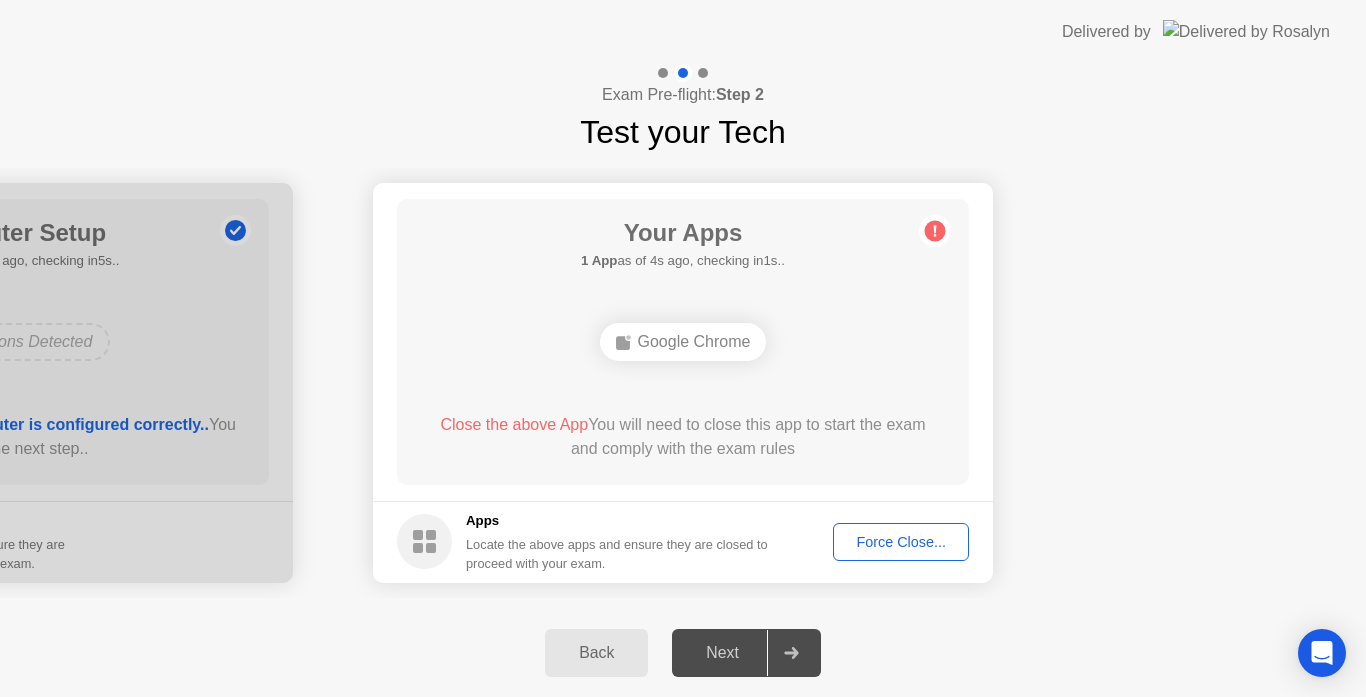 click on "Next" 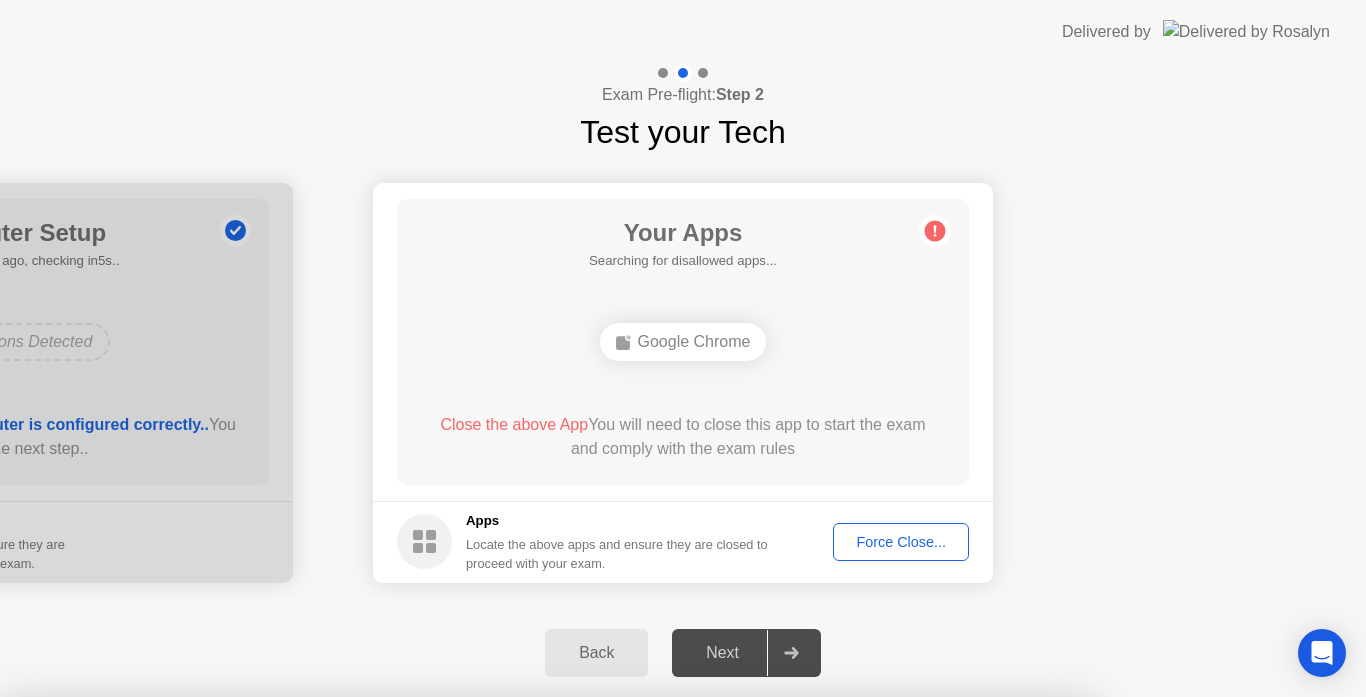 click on "Confirm" at bounding box center [613, 973] 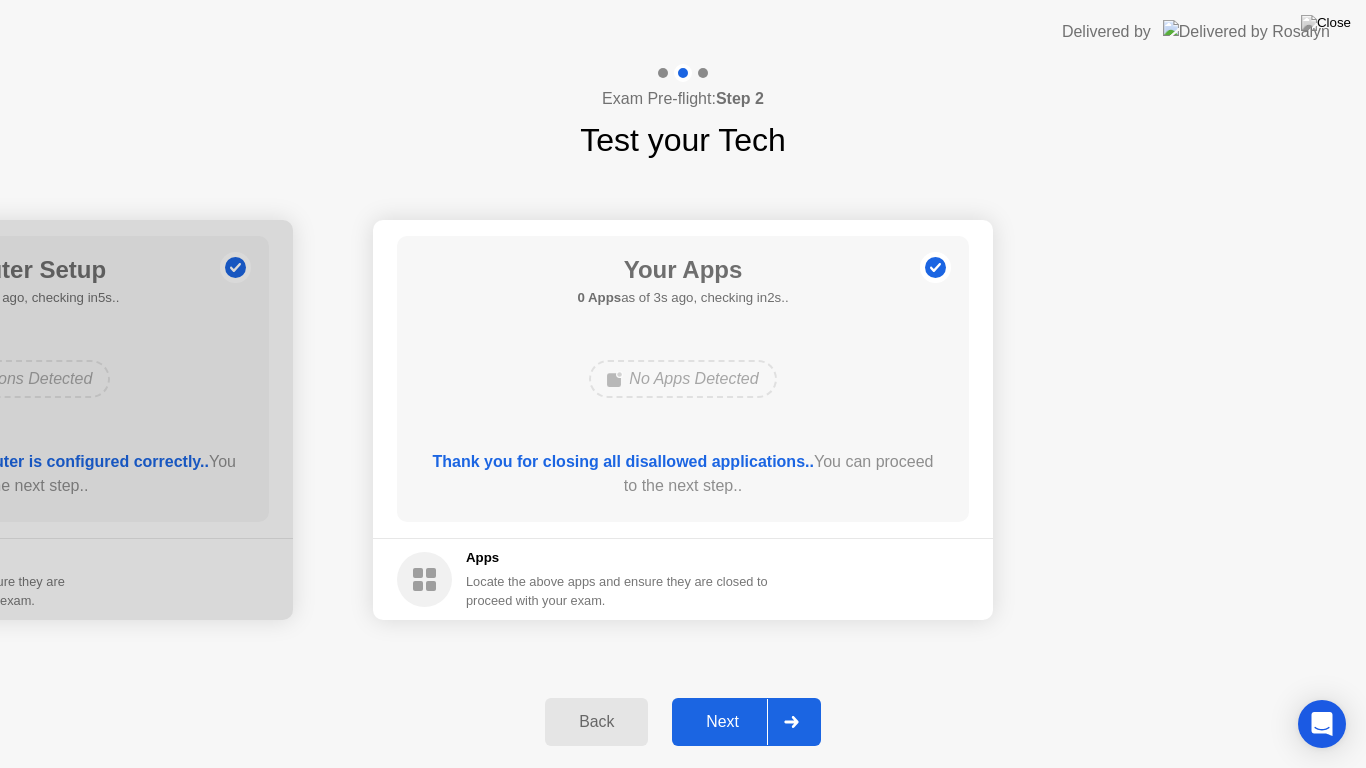 click on "Next" 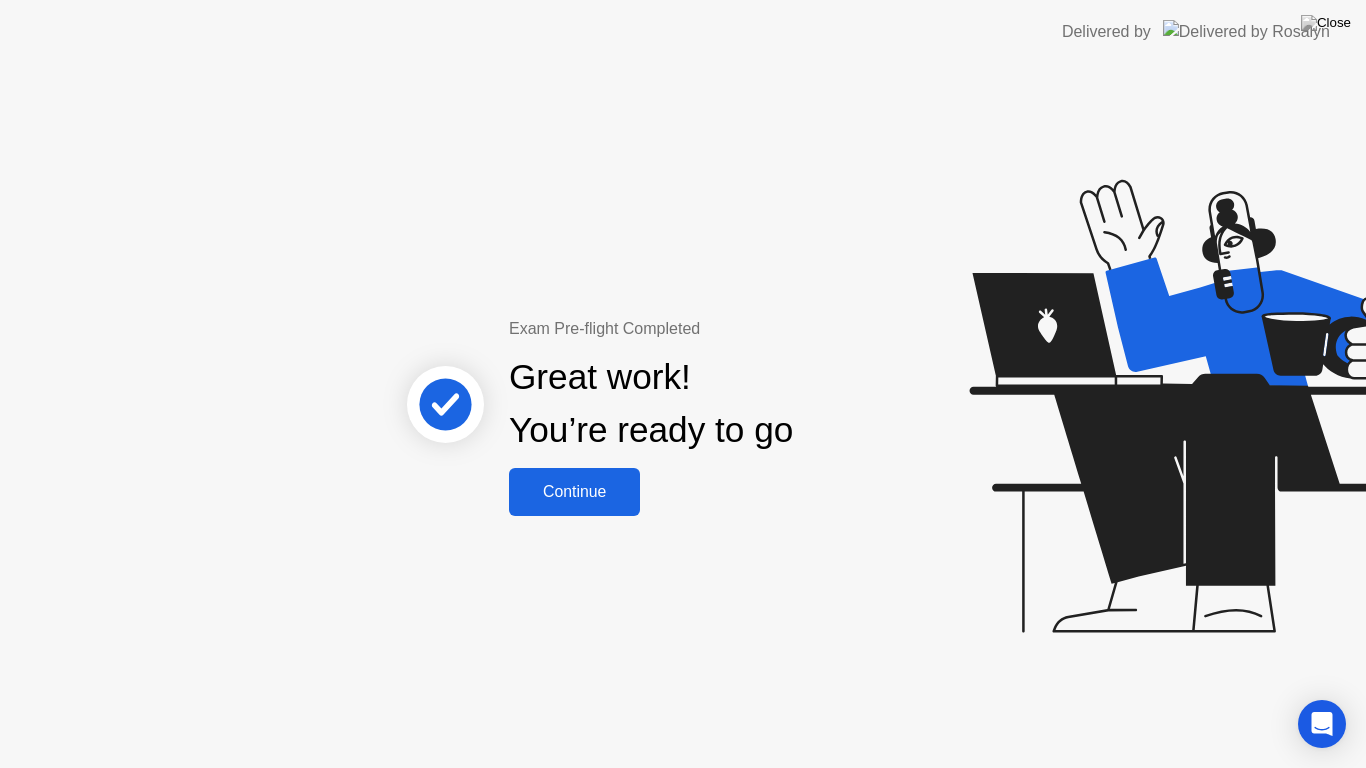 click on "Continue" 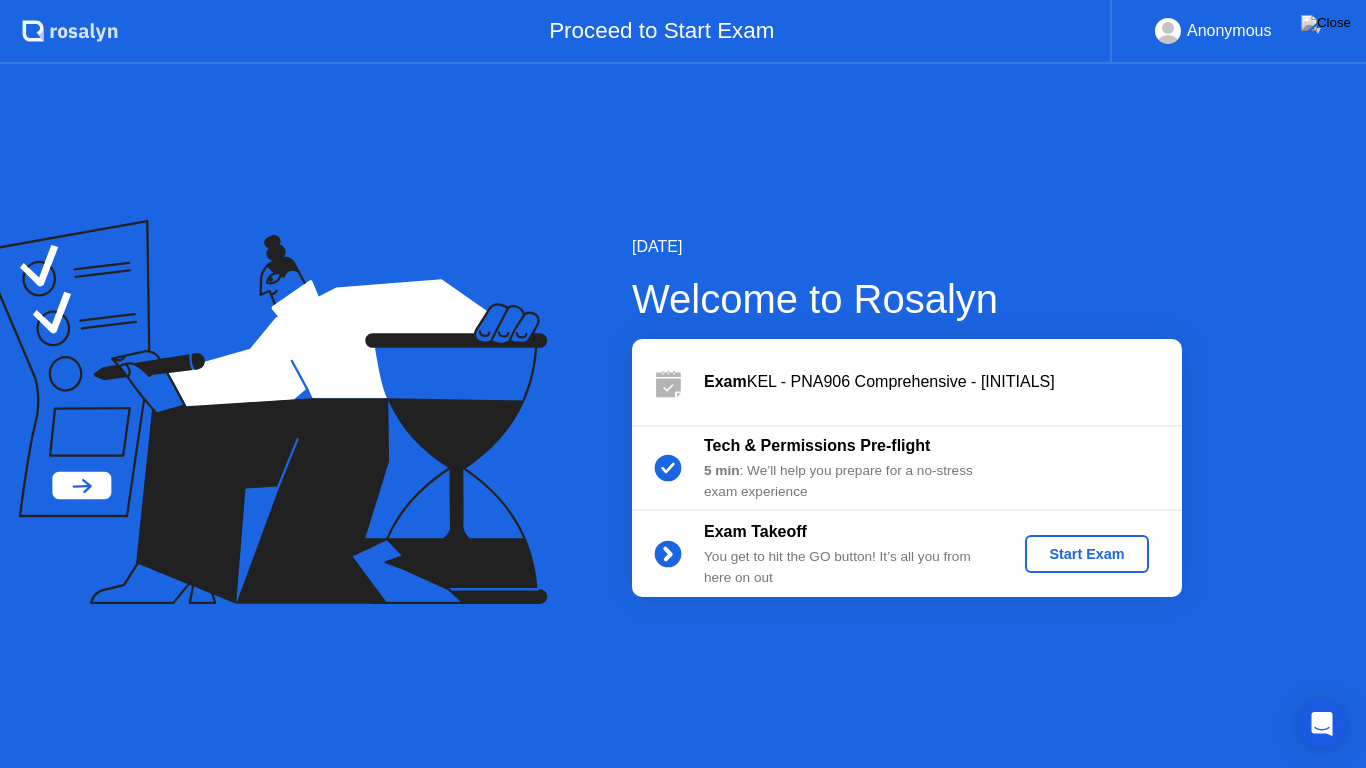 click on "Start Exam" 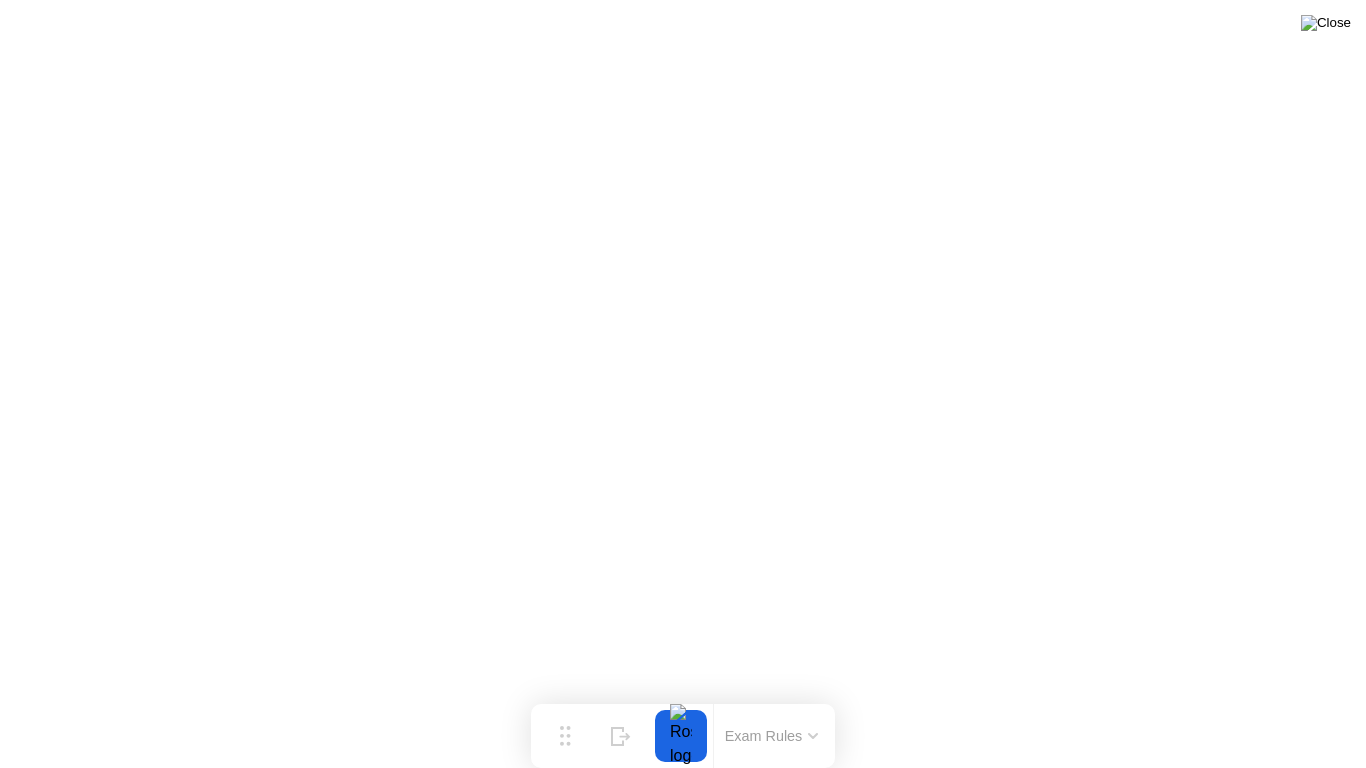 click at bounding box center [1326, 23] 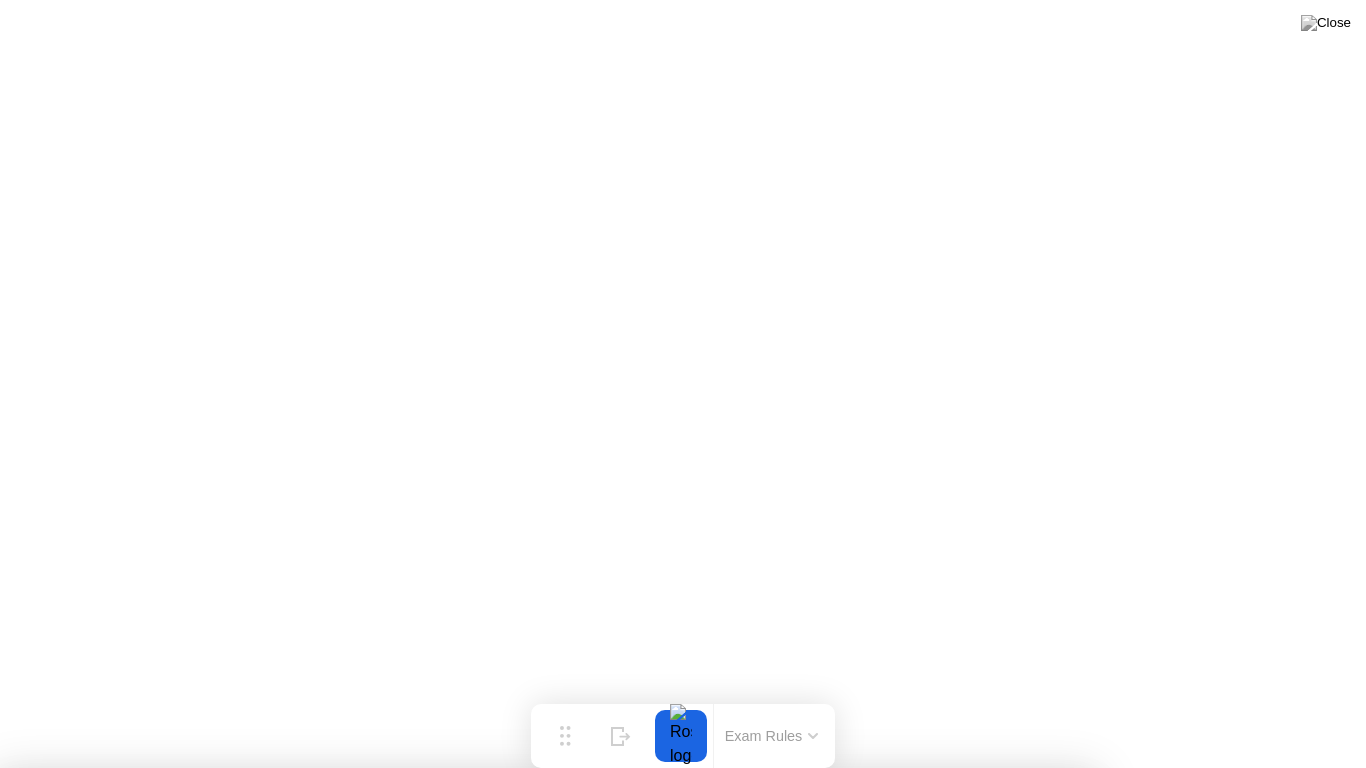 click on "No" at bounding box center [594, 881] 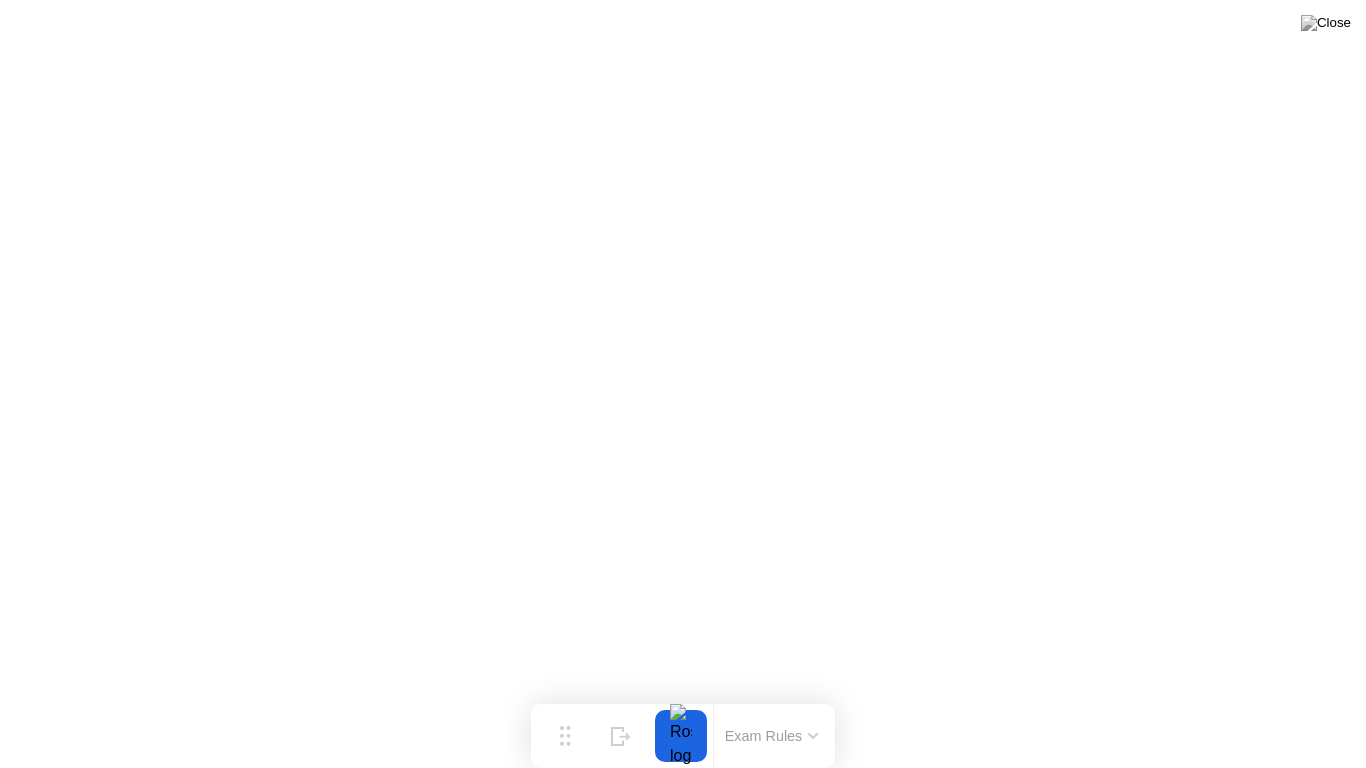 click at bounding box center [1326, 23] 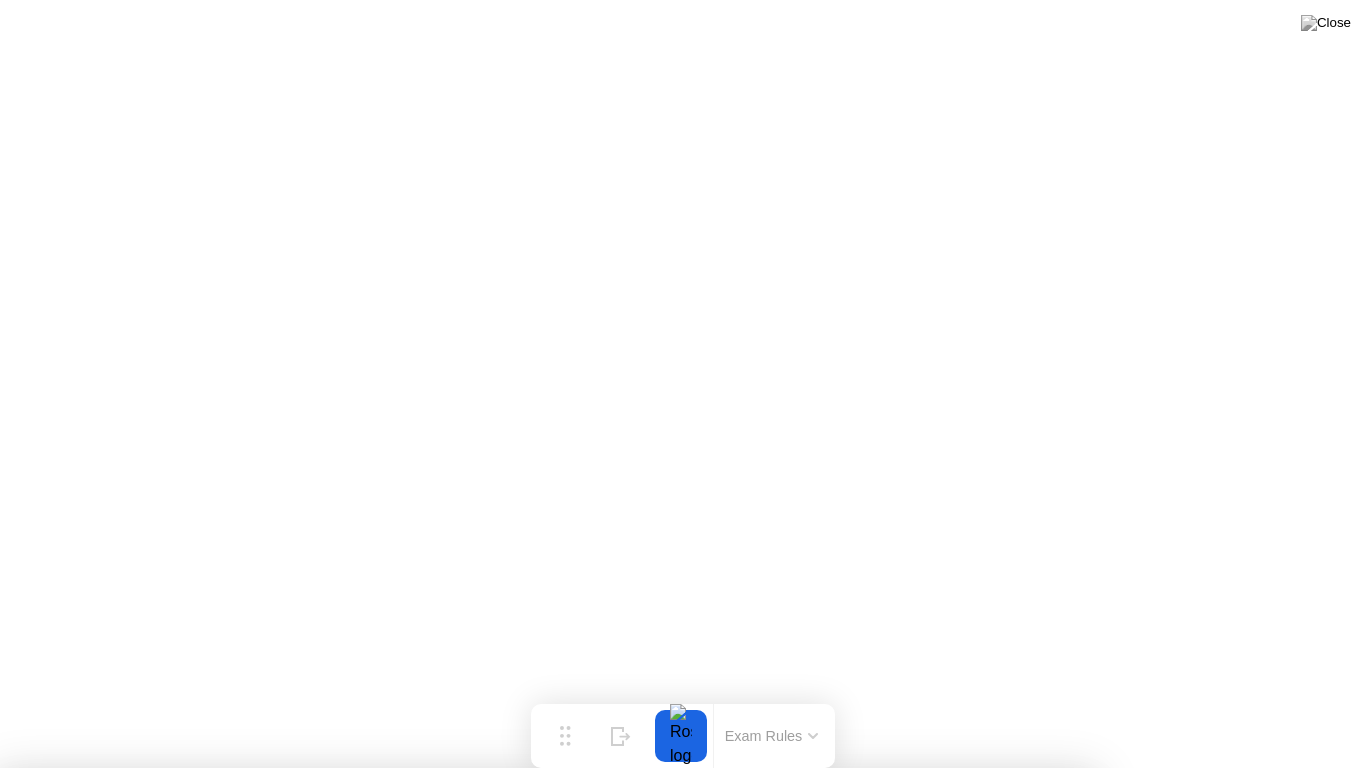click on "No" at bounding box center (594, 881) 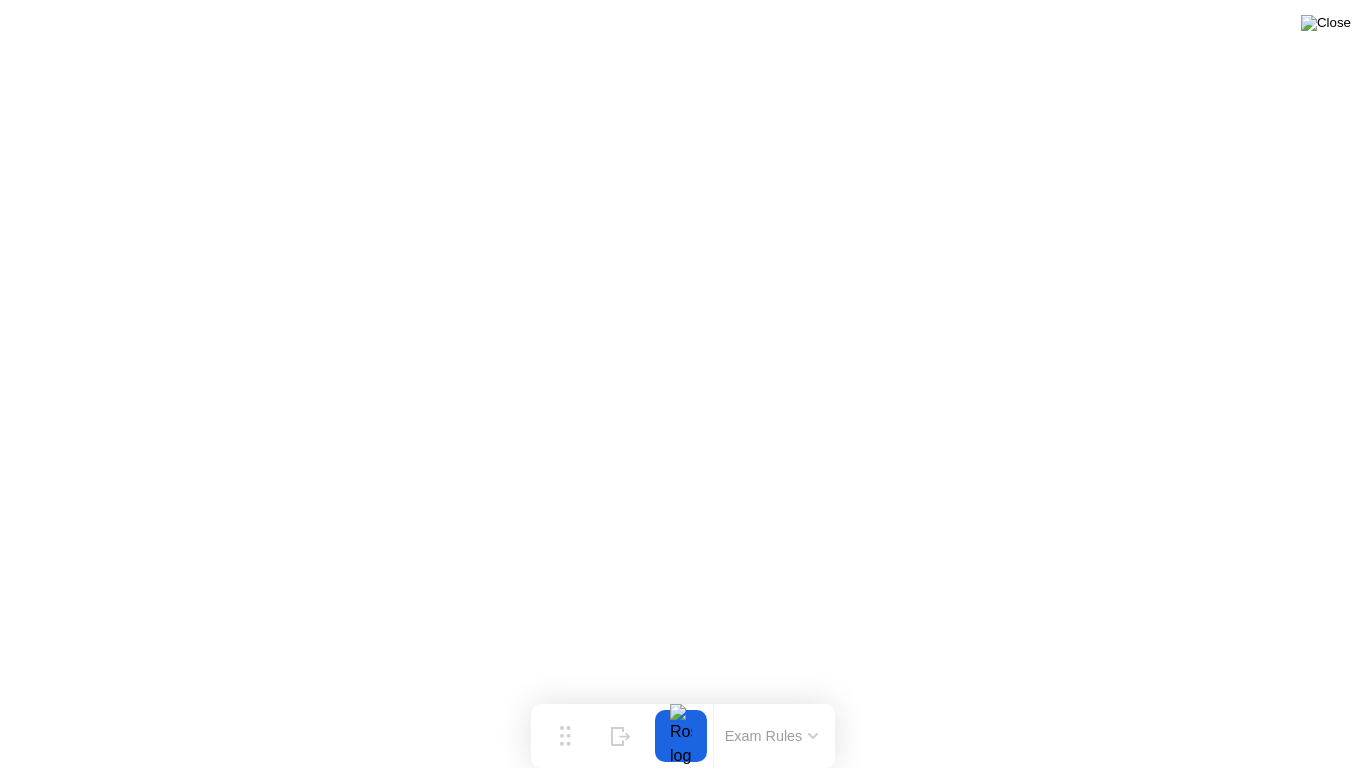 click at bounding box center [1326, 23] 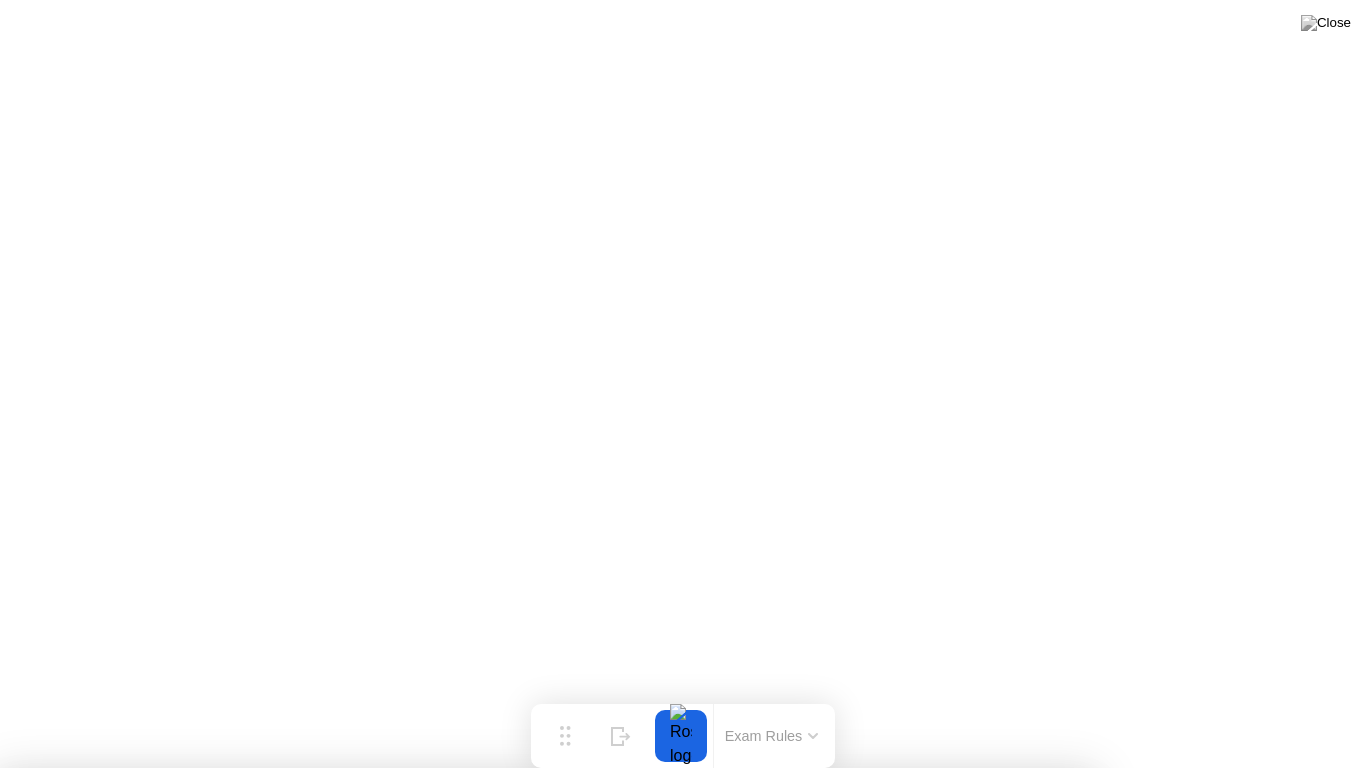 click on "No" at bounding box center [594, 881] 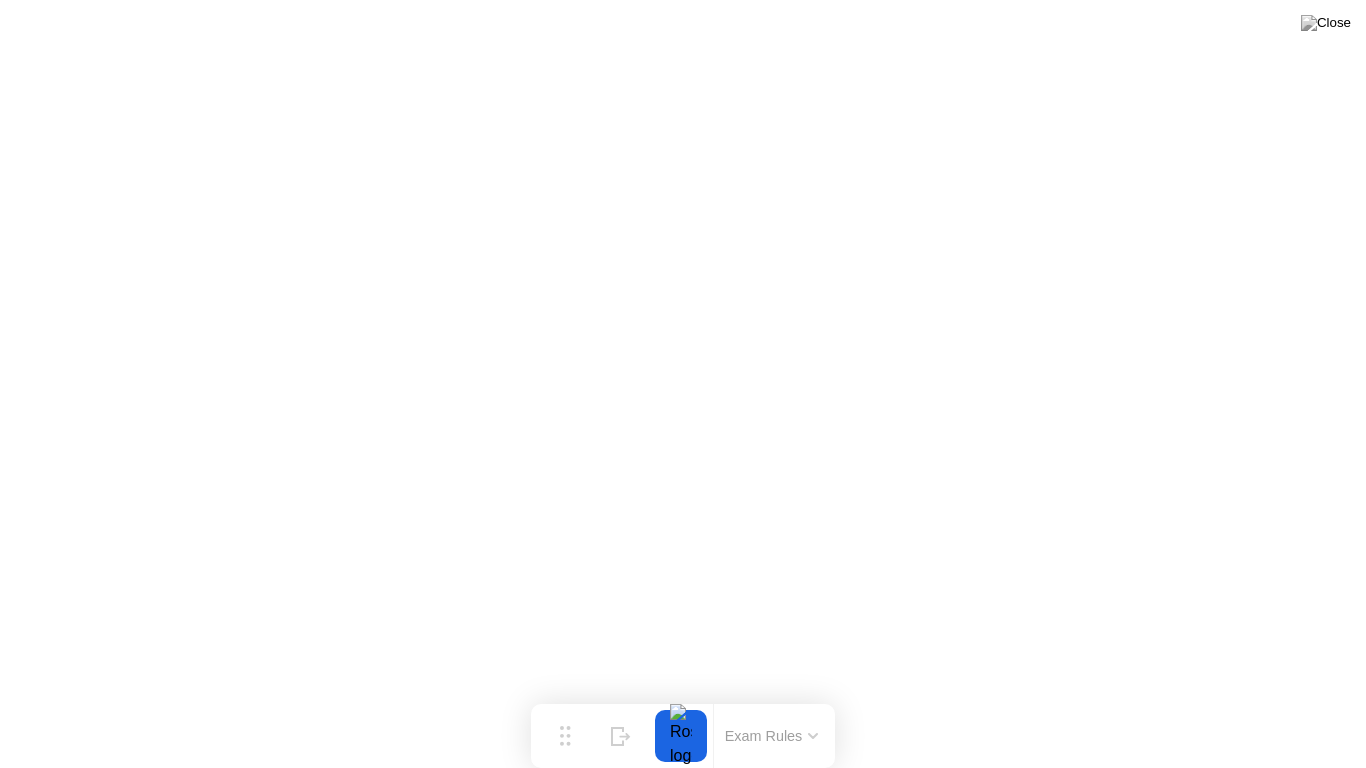 click at bounding box center [1326, 23] 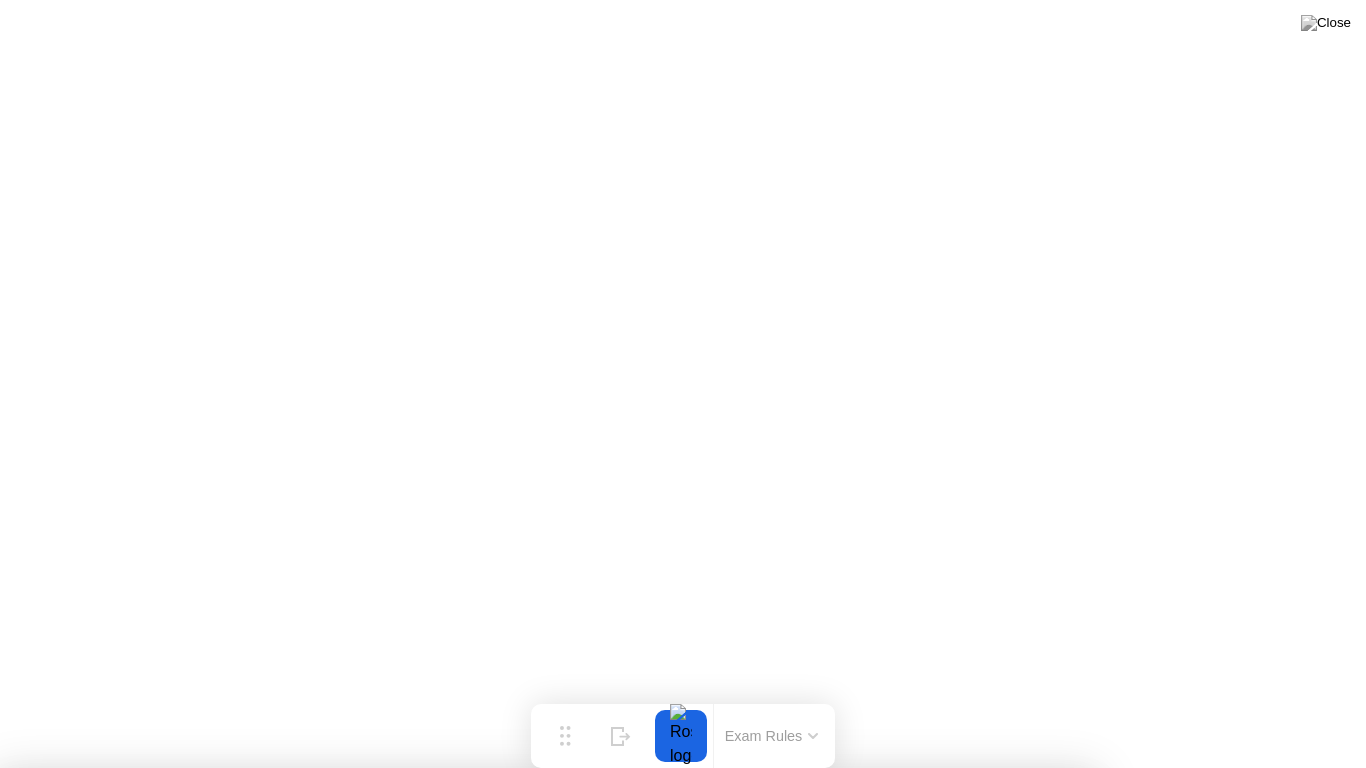 click on "No" at bounding box center (594, 881) 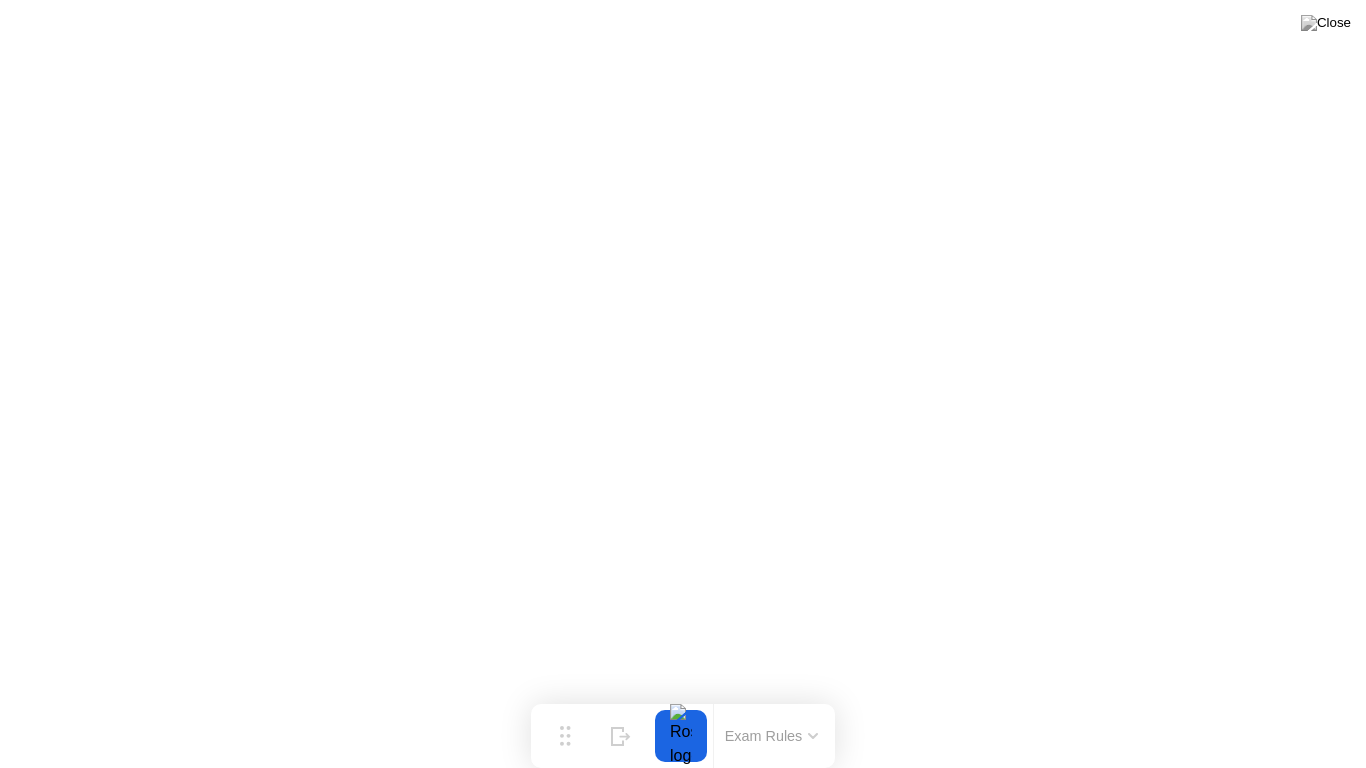 click at bounding box center (1326, 23) 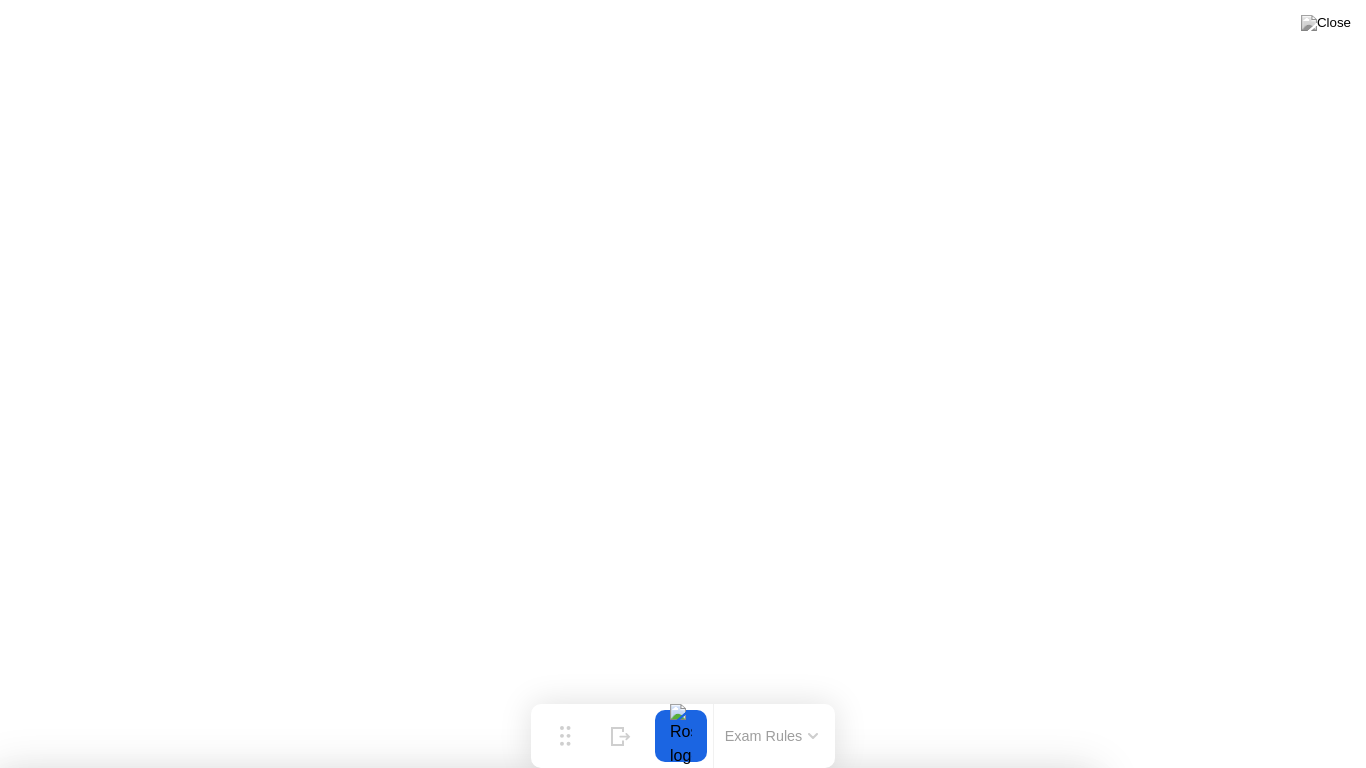 click on "No" at bounding box center [594, 881] 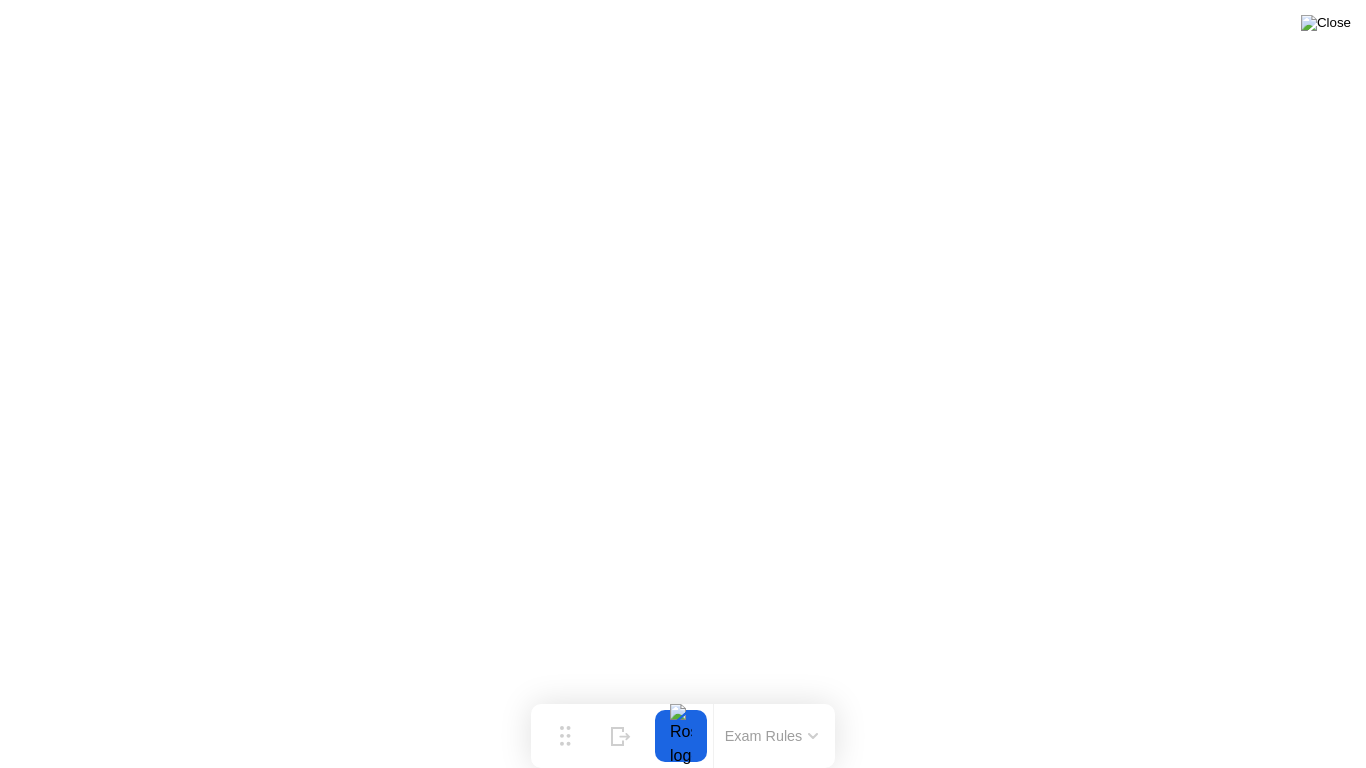 click at bounding box center (1326, 23) 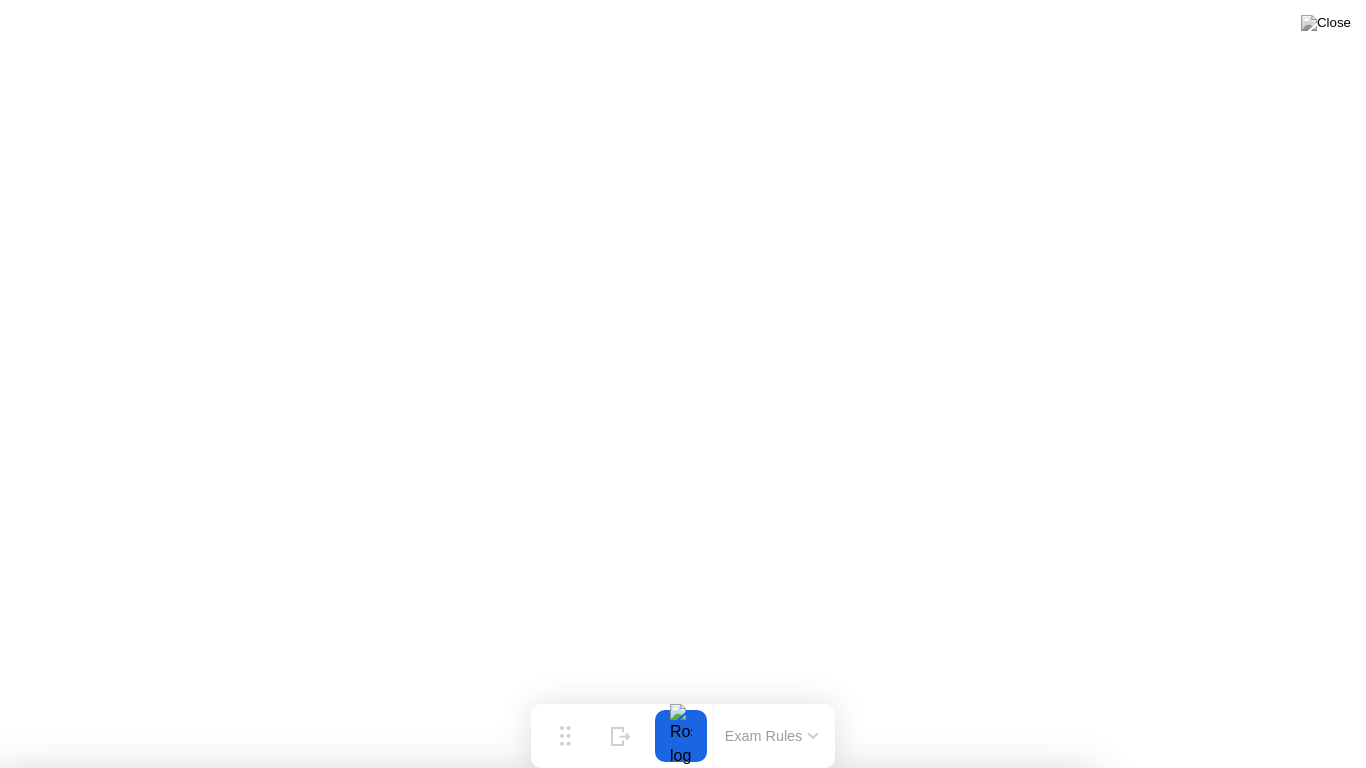 click on "No" at bounding box center [594, 881] 